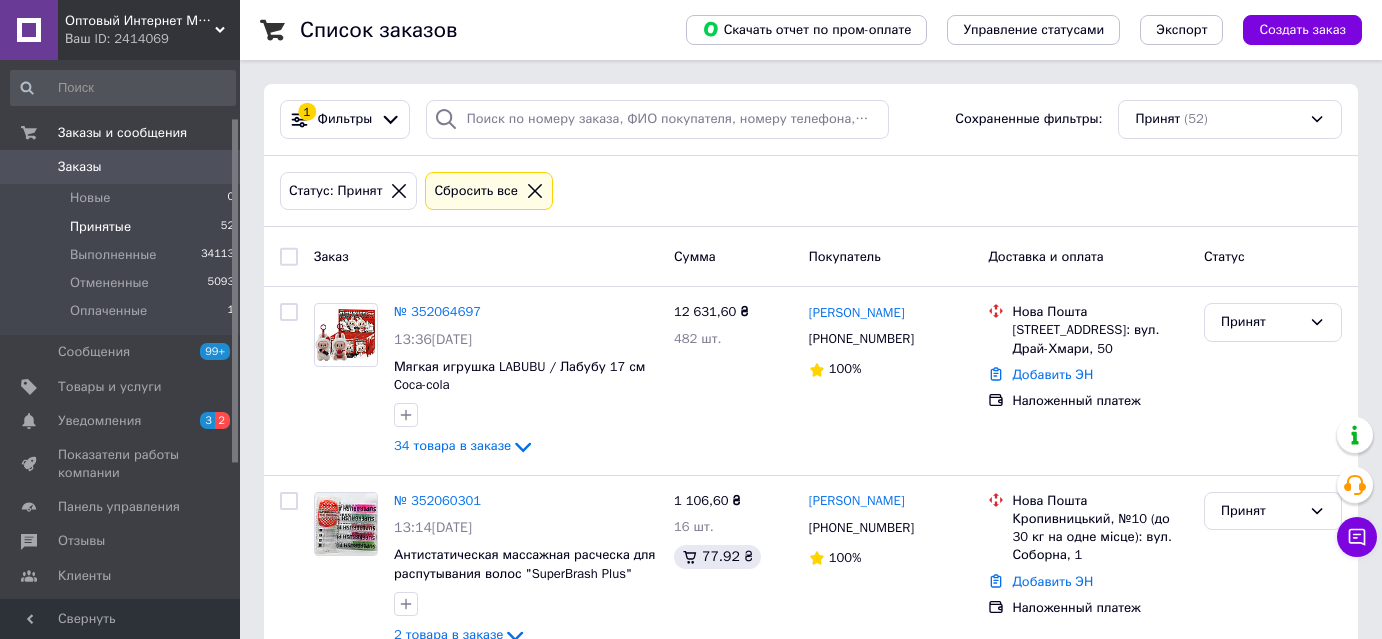 scroll, scrollTop: 0, scrollLeft: 0, axis: both 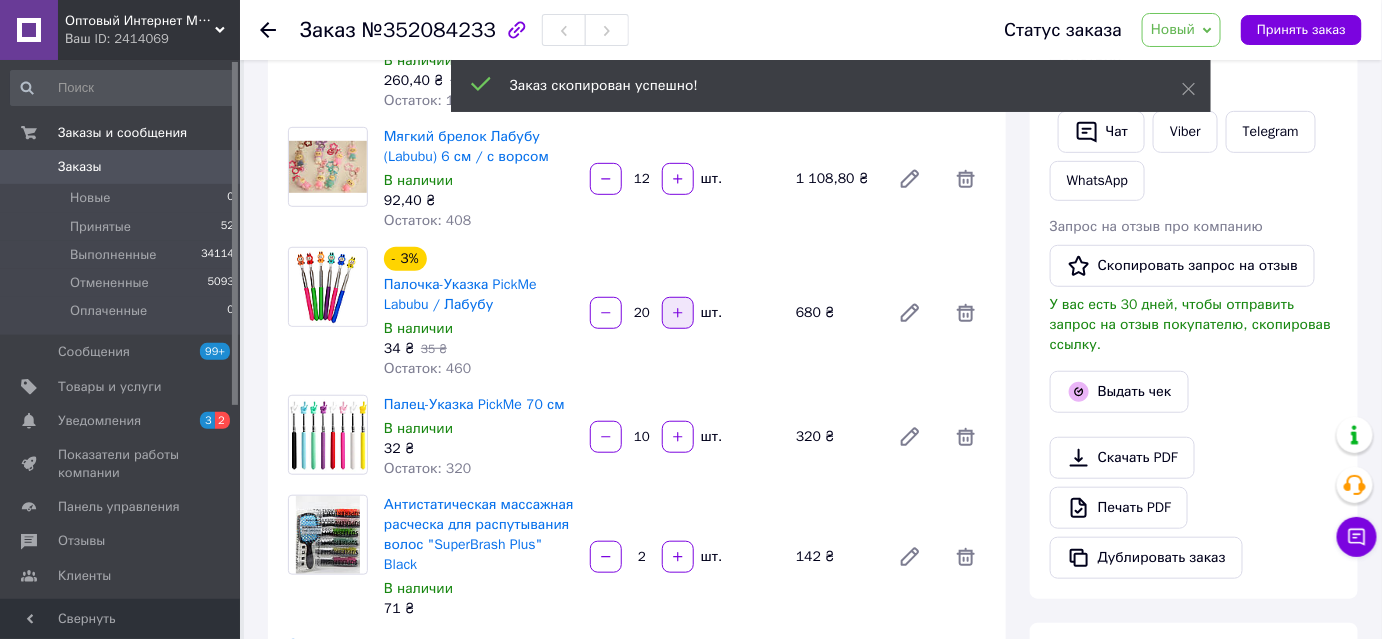 click 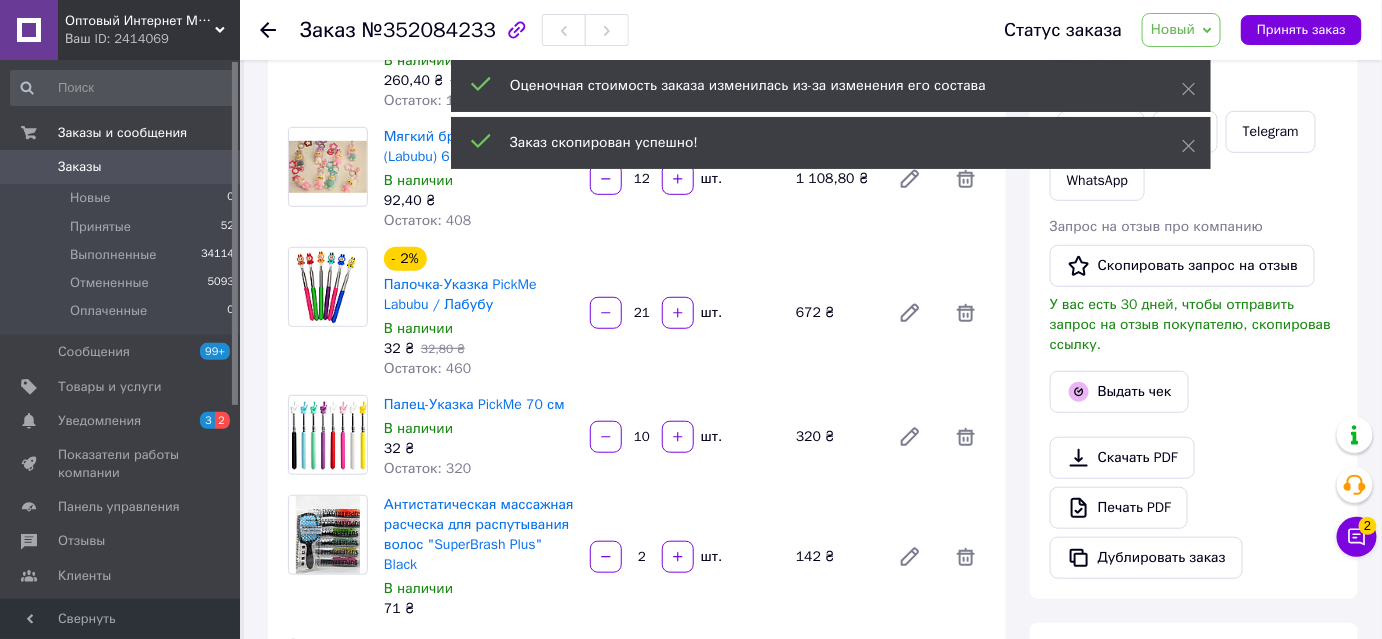 click on "21" at bounding box center (642, 313) 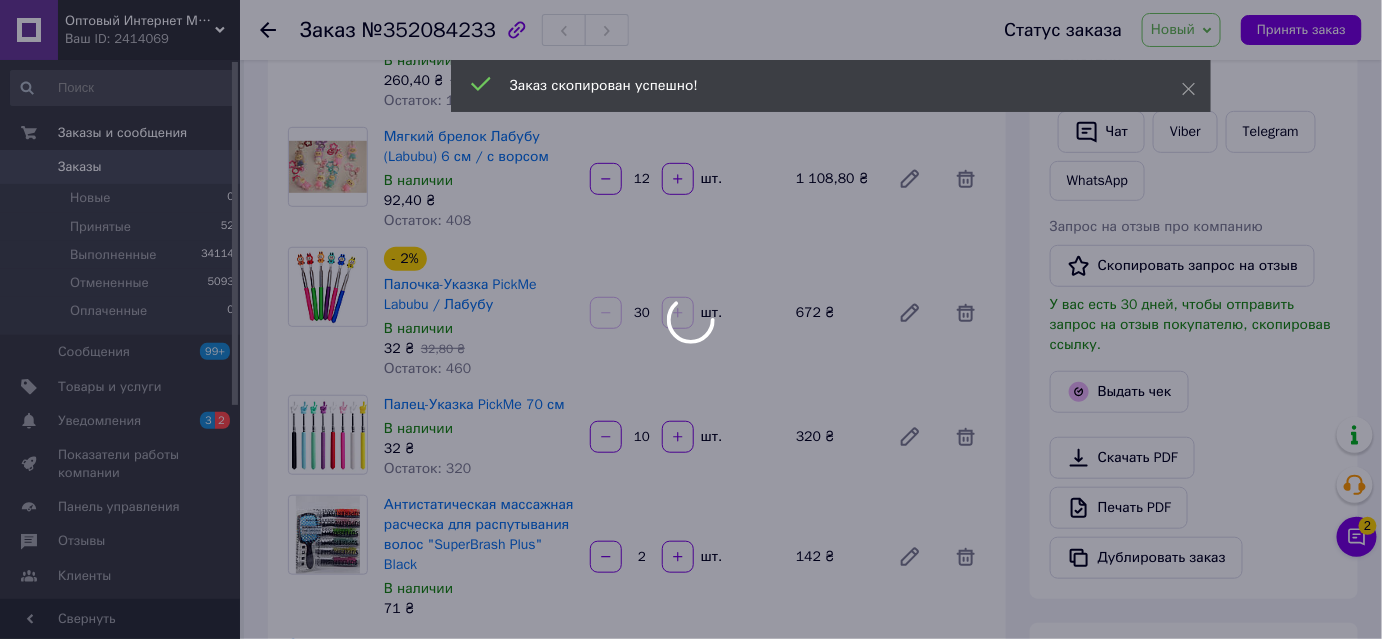 type on "30" 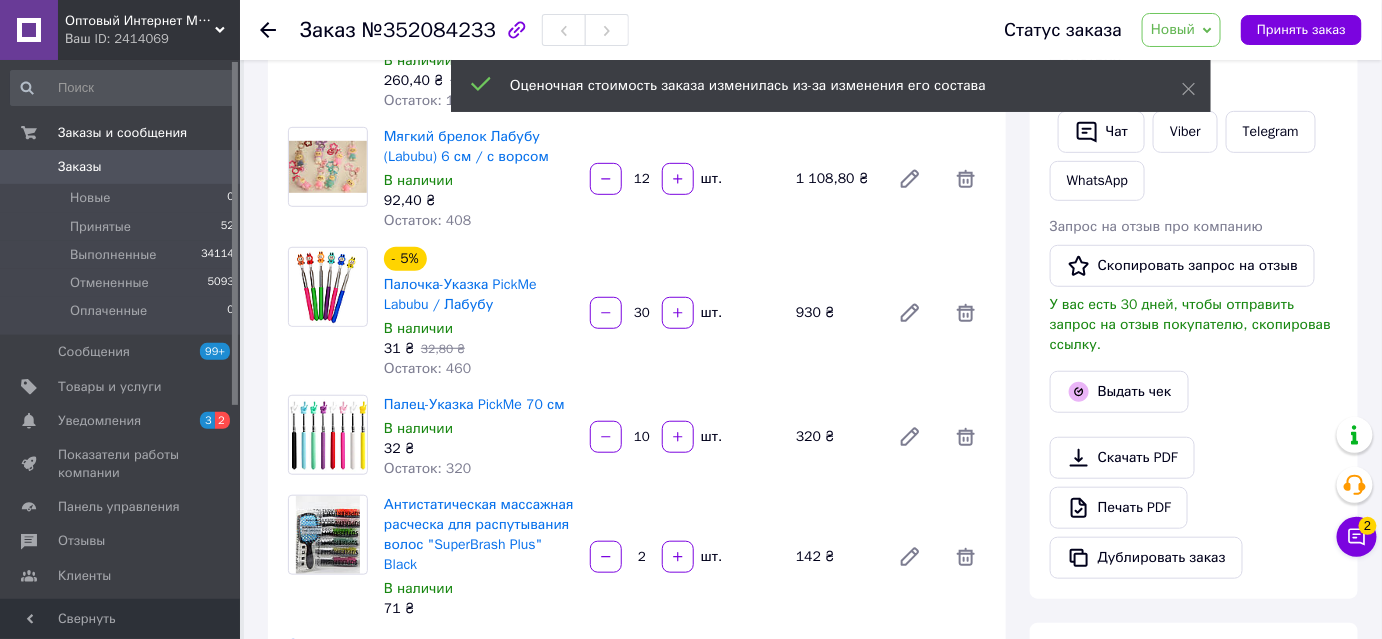 drag, startPoint x: 680, startPoint y: 447, endPoint x: 646, endPoint y: 484, distance: 50.24938 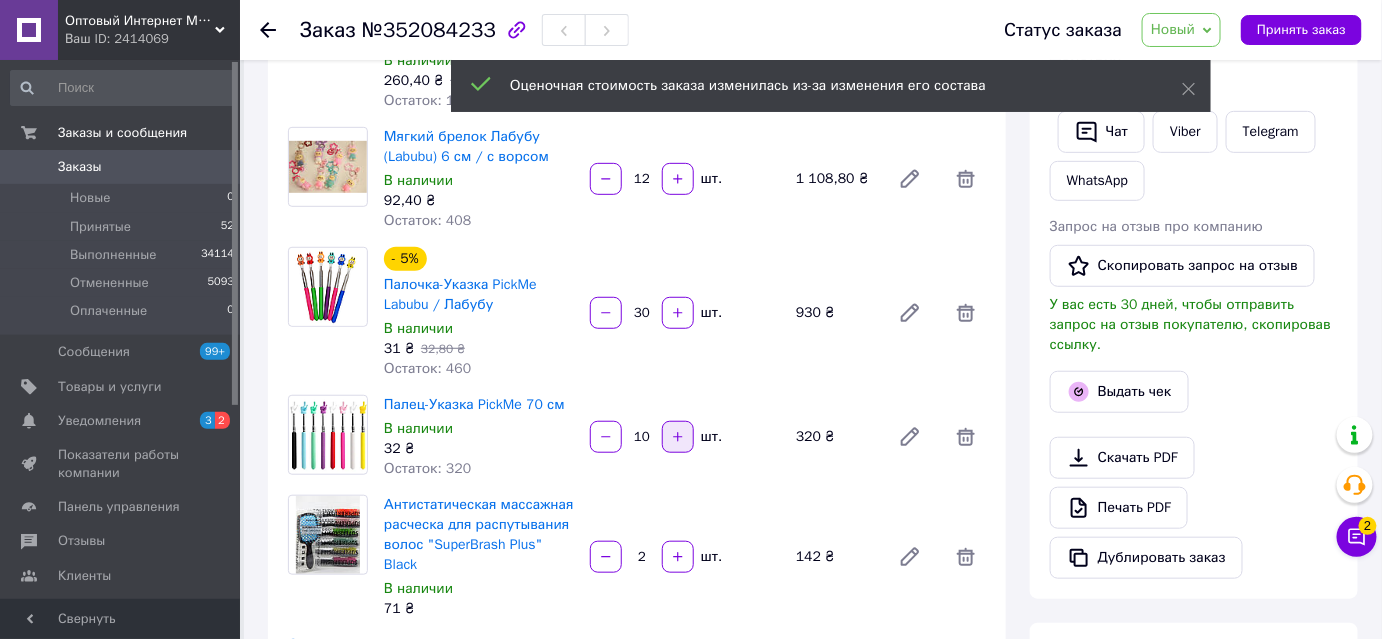 click at bounding box center (678, 437) 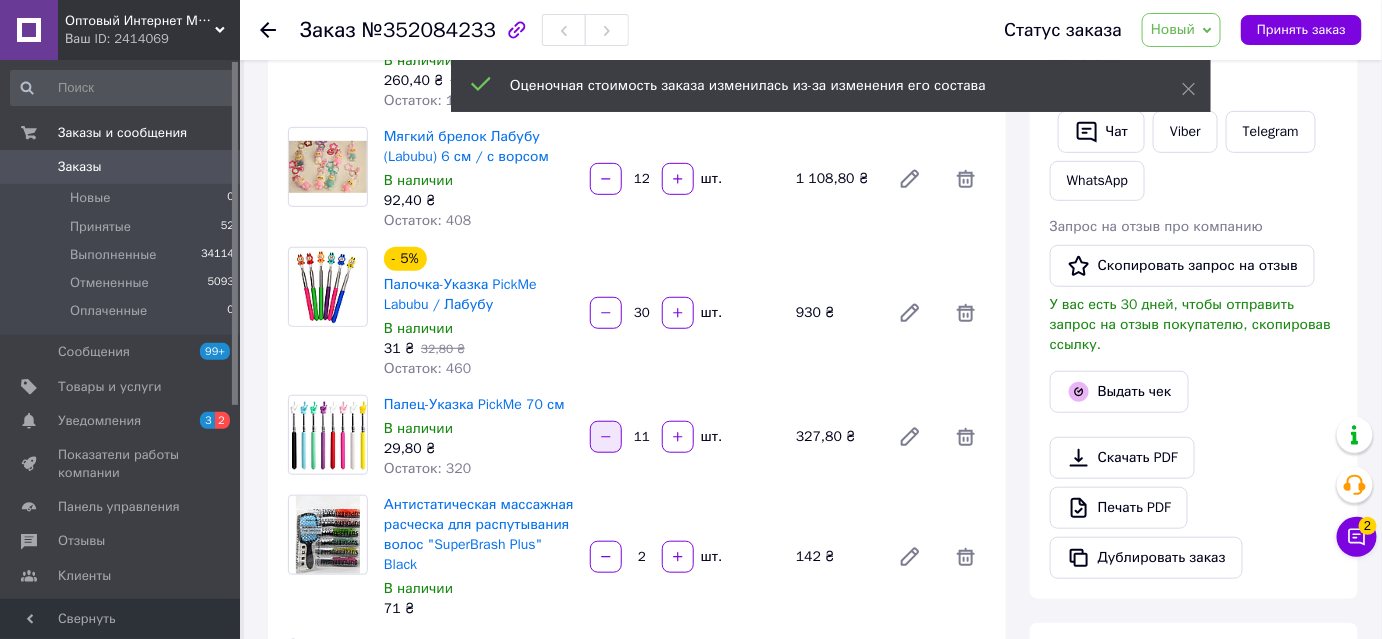 click 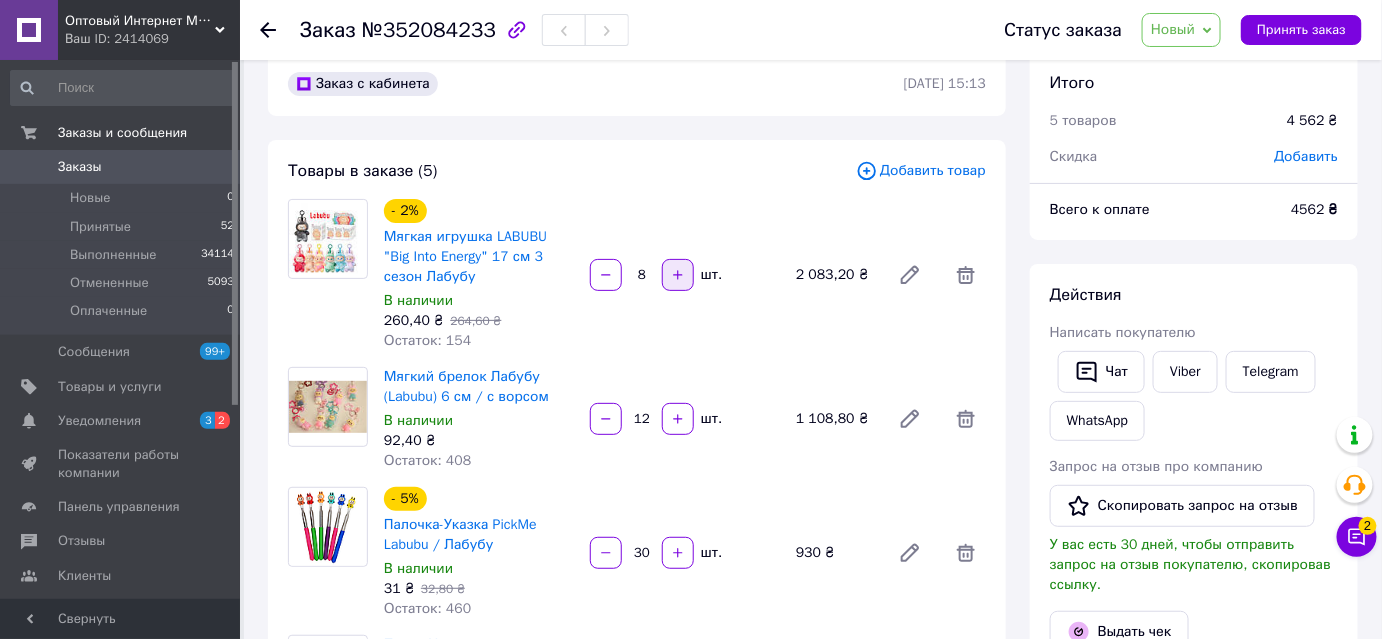 scroll, scrollTop: 0, scrollLeft: 0, axis: both 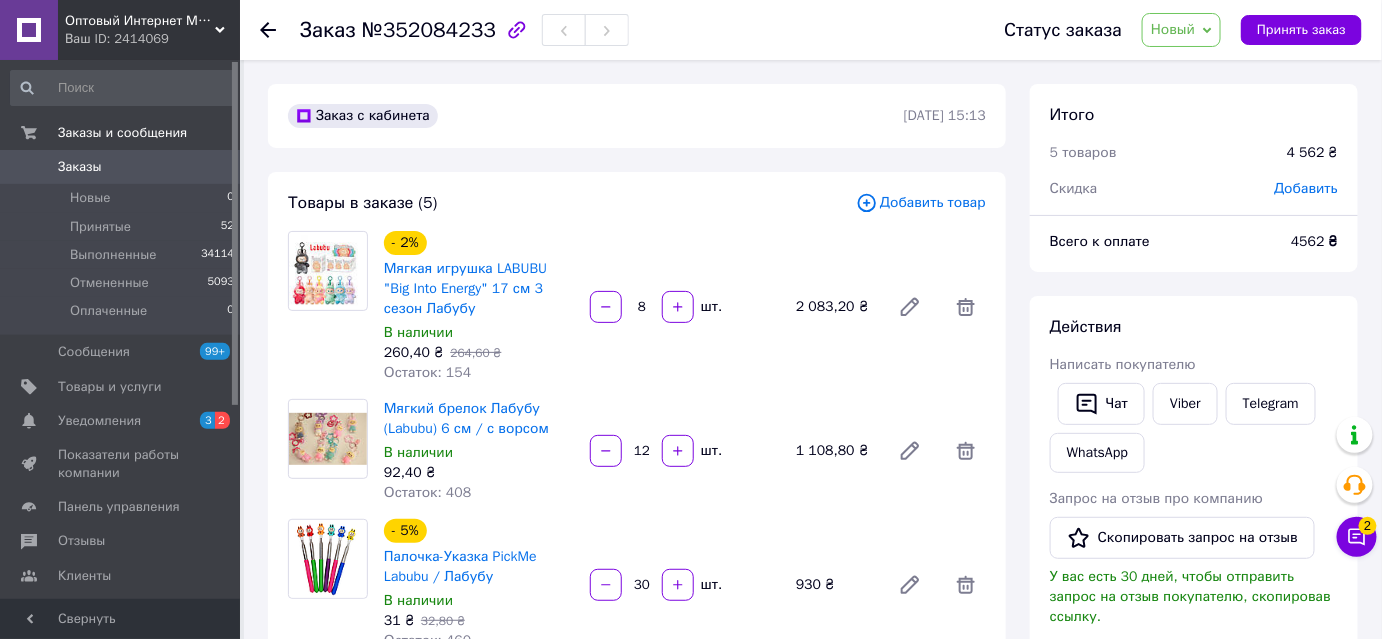 click on "8" at bounding box center (642, 307) 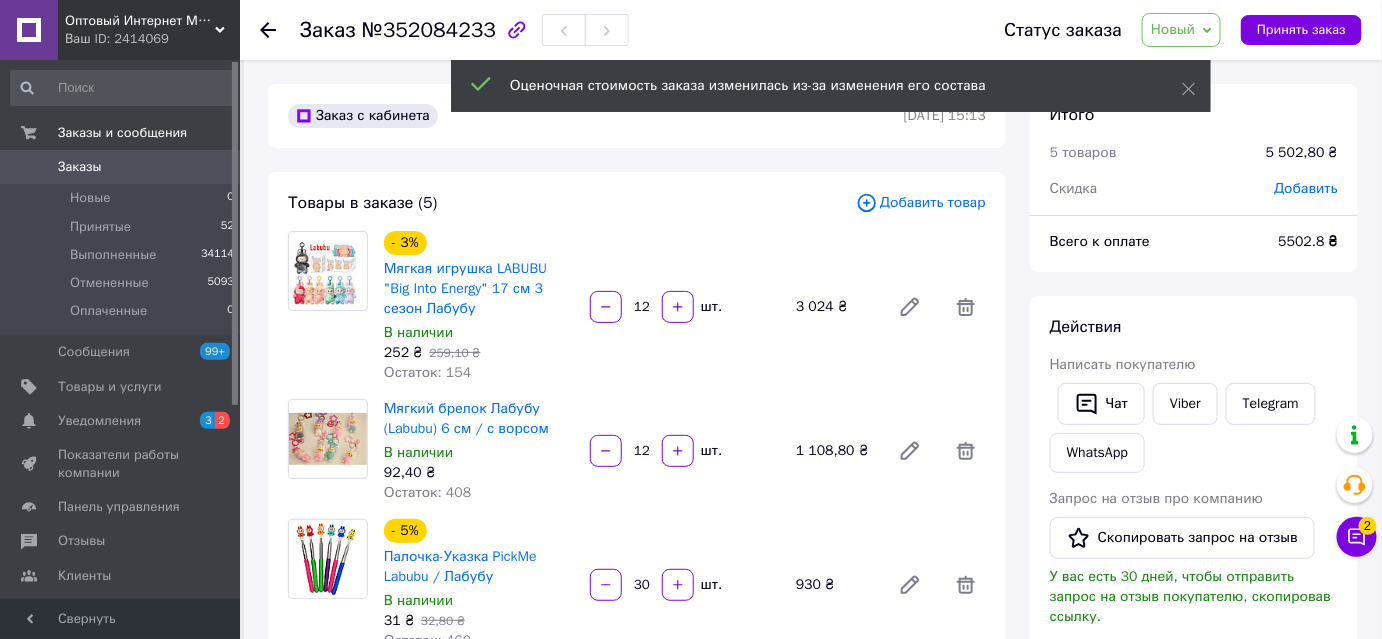 type on "12" 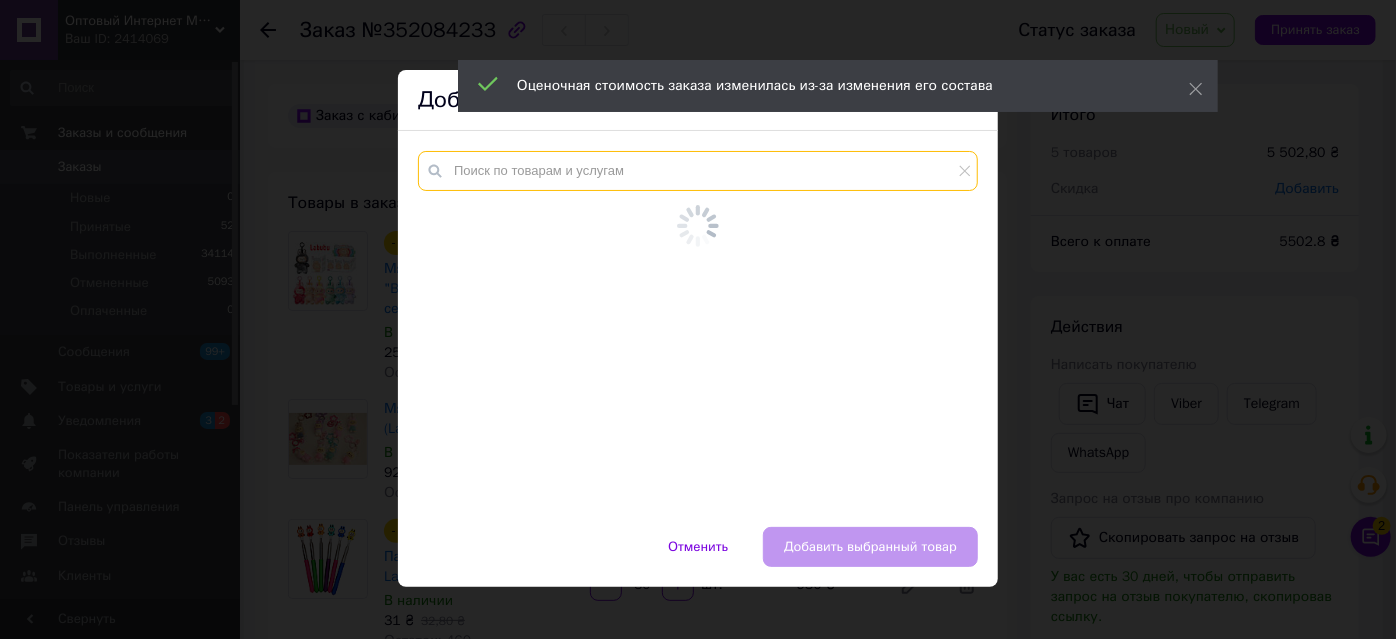 click at bounding box center (698, 171) 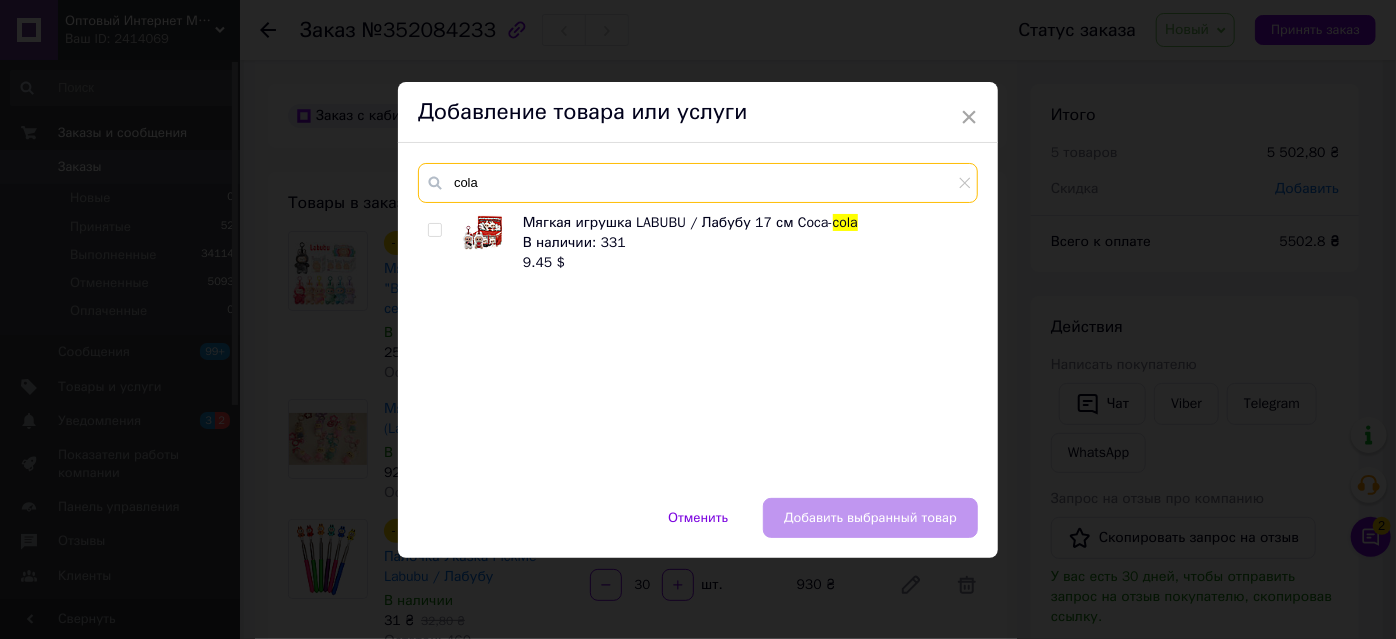 type on "cola" 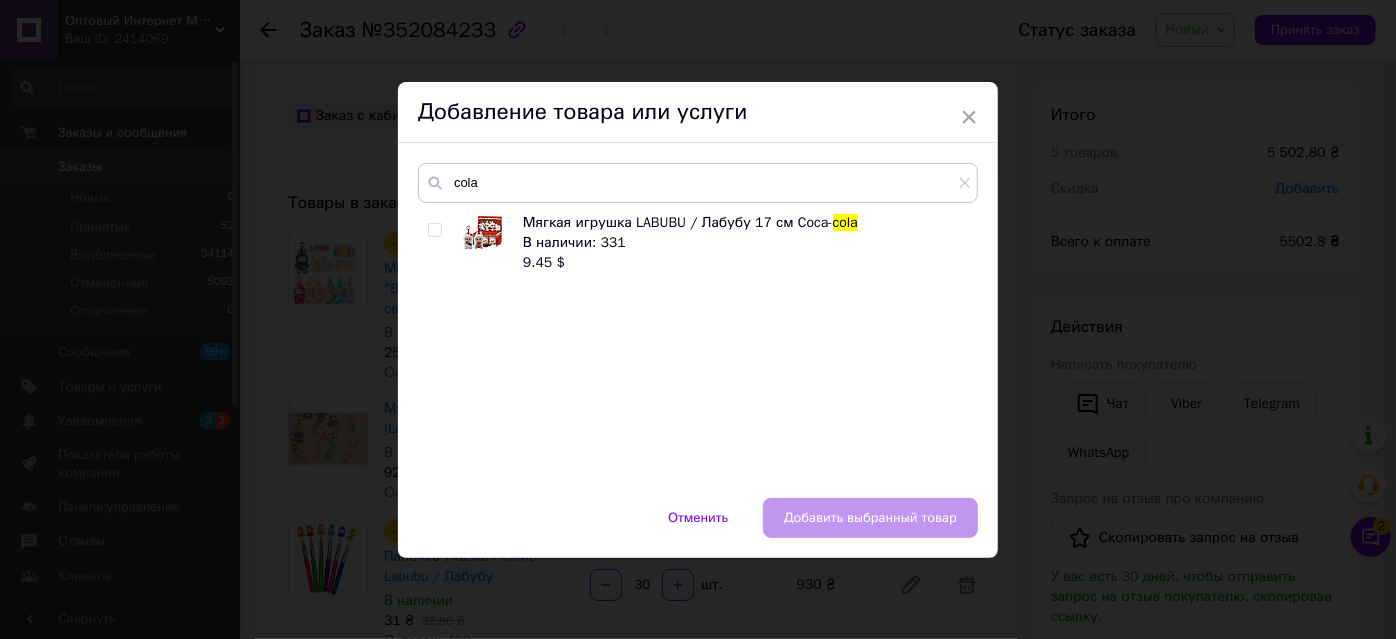 click at bounding box center (434, 230) 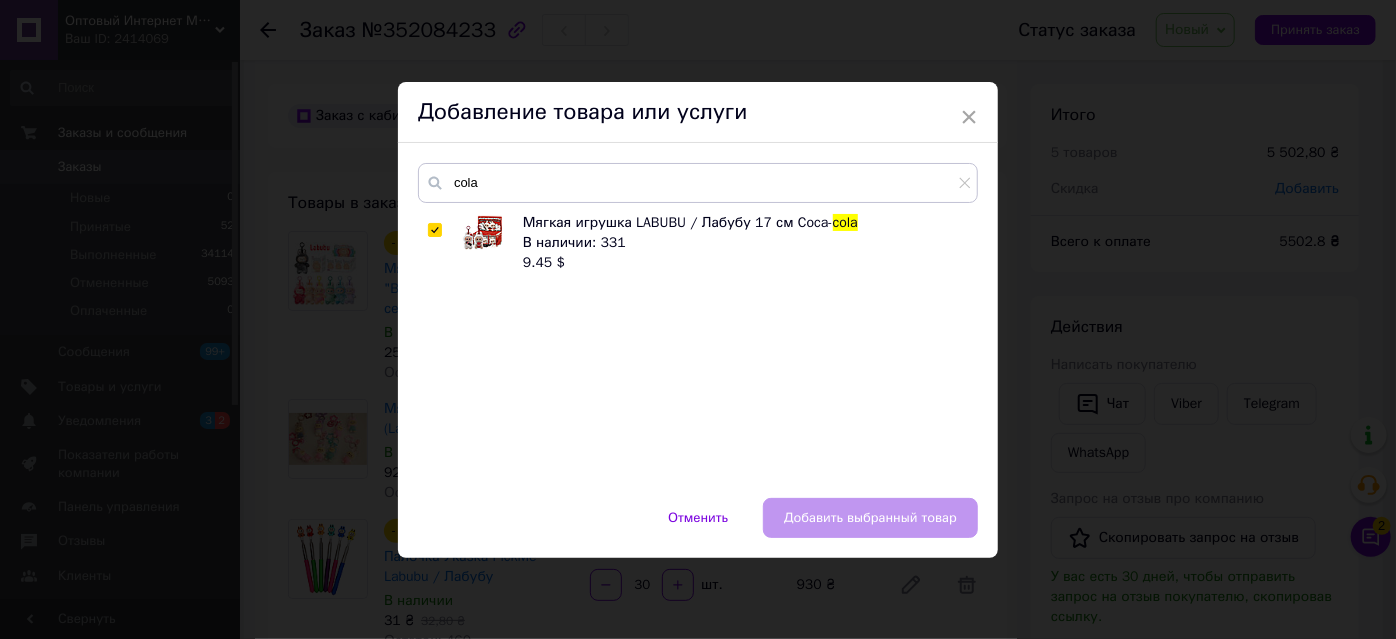 checkbox on "true" 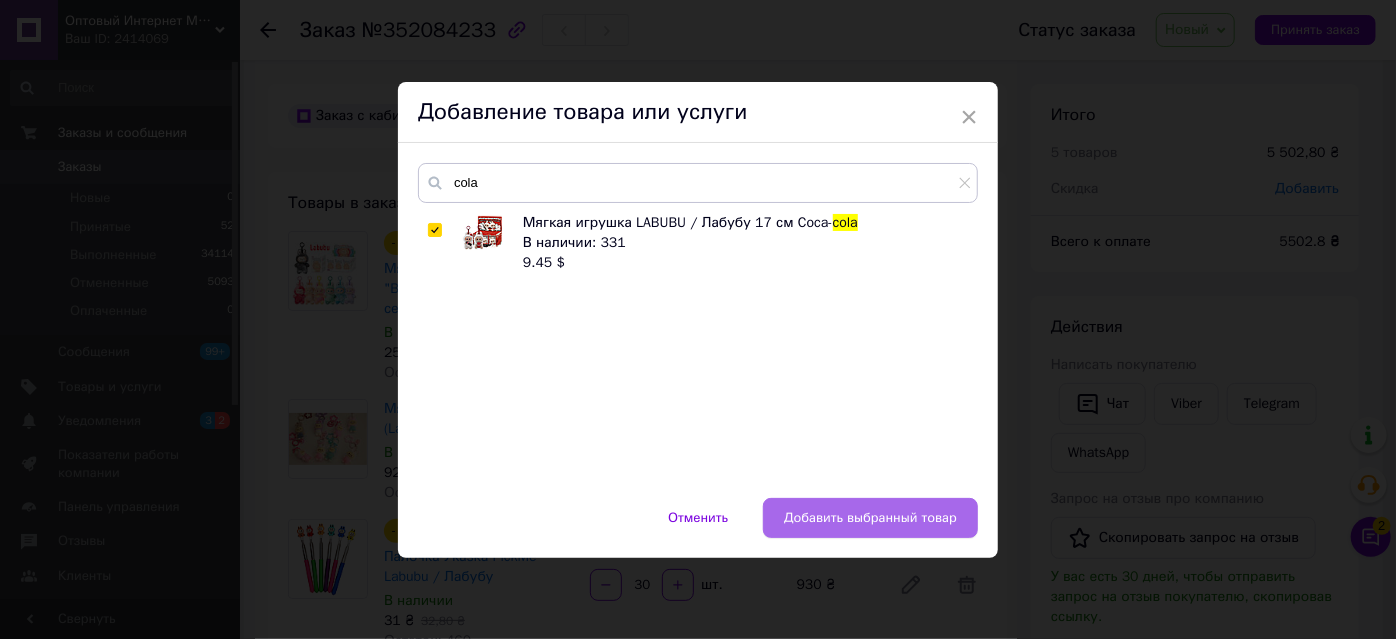 click on "Добавить выбранный товар" at bounding box center (870, 518) 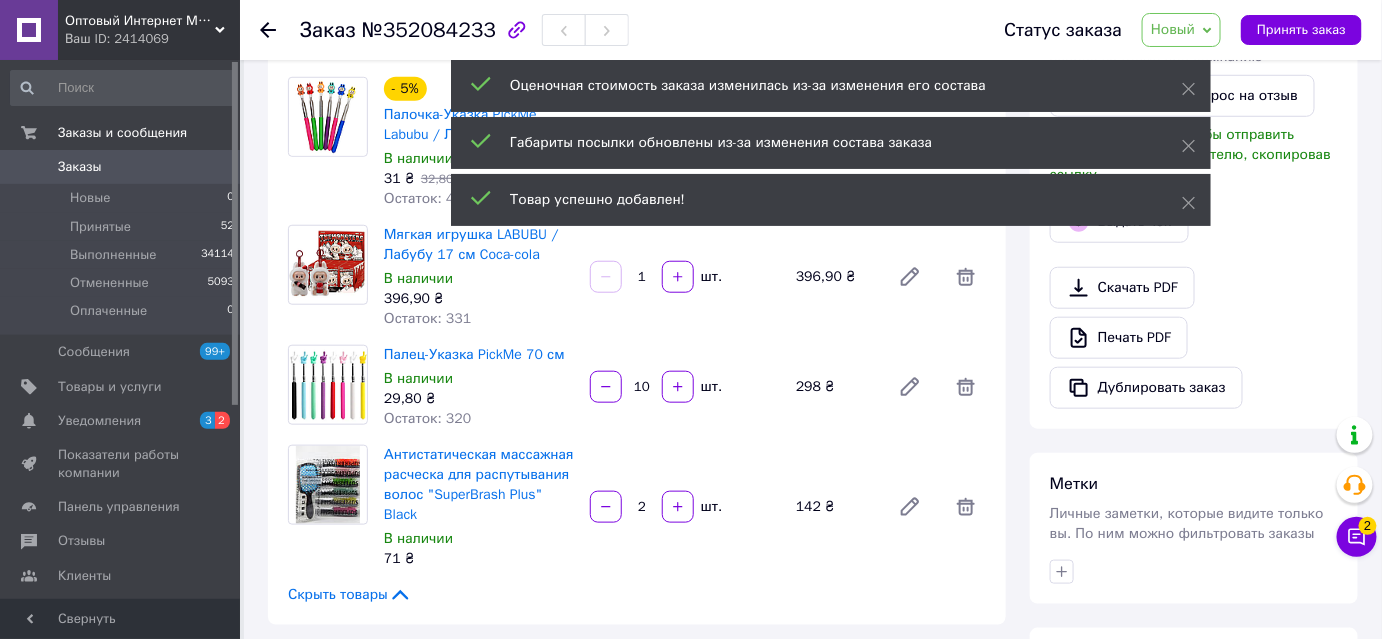 scroll, scrollTop: 363, scrollLeft: 0, axis: vertical 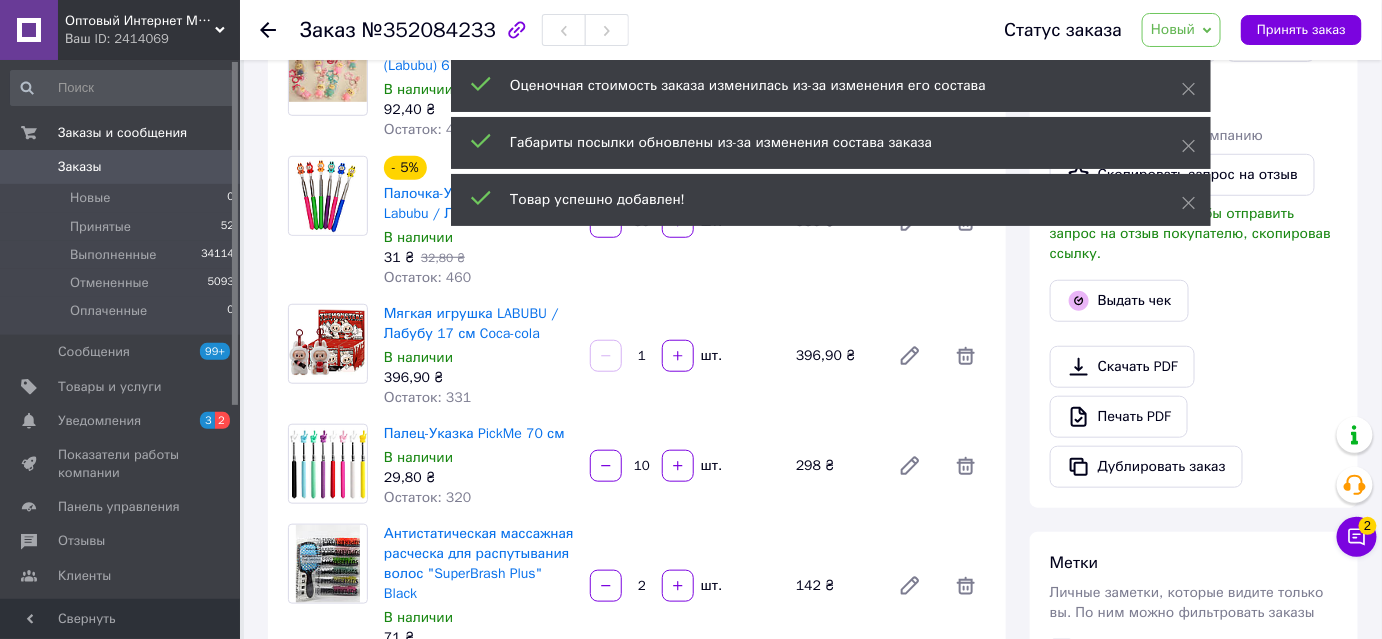 click on "1" at bounding box center (642, 356) 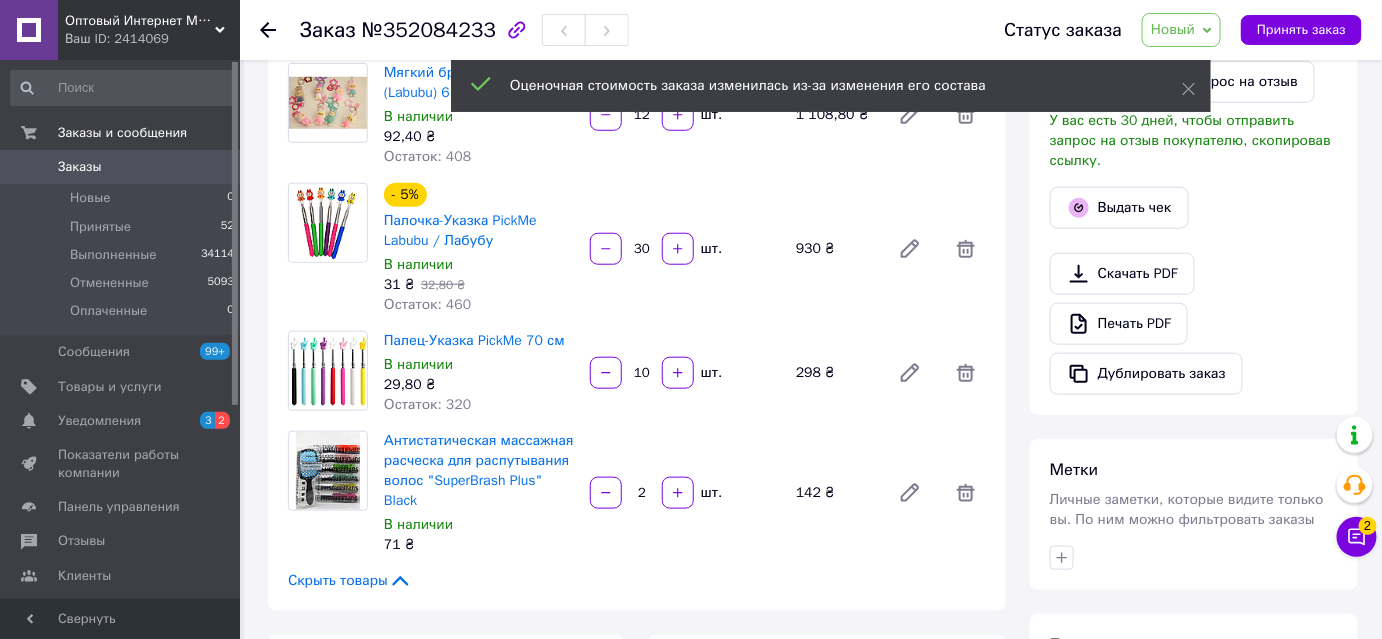 scroll, scrollTop: 545, scrollLeft: 0, axis: vertical 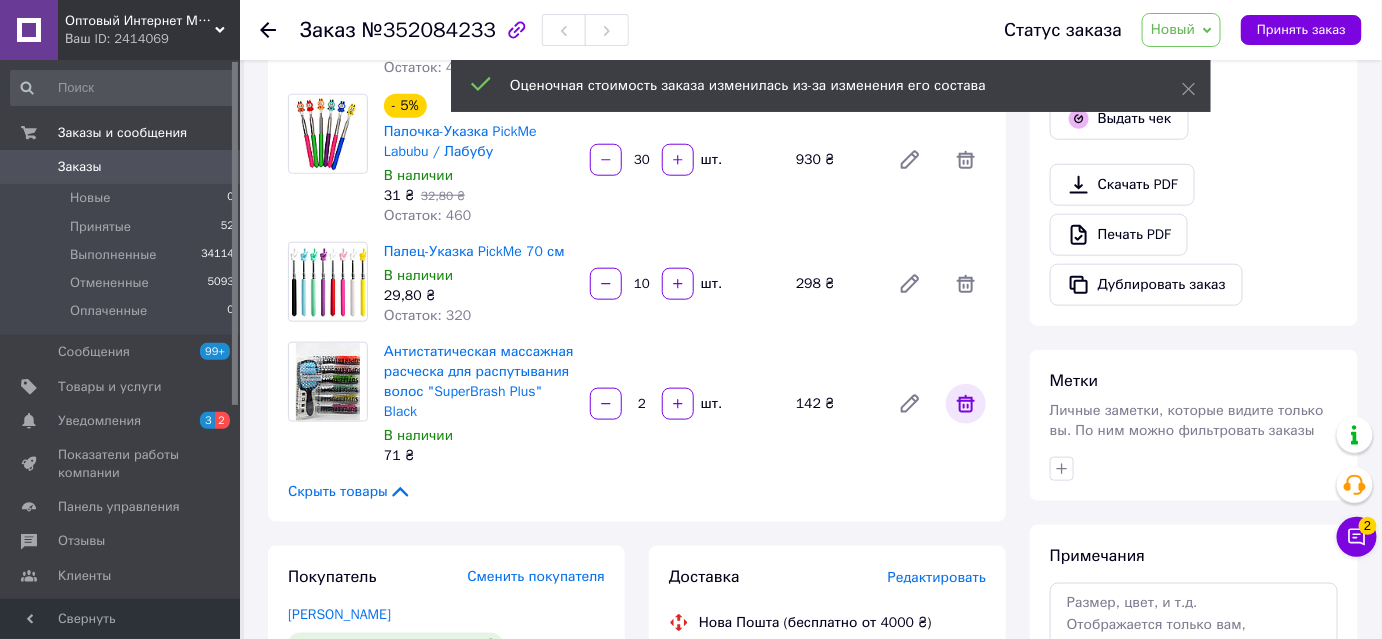 type on "3" 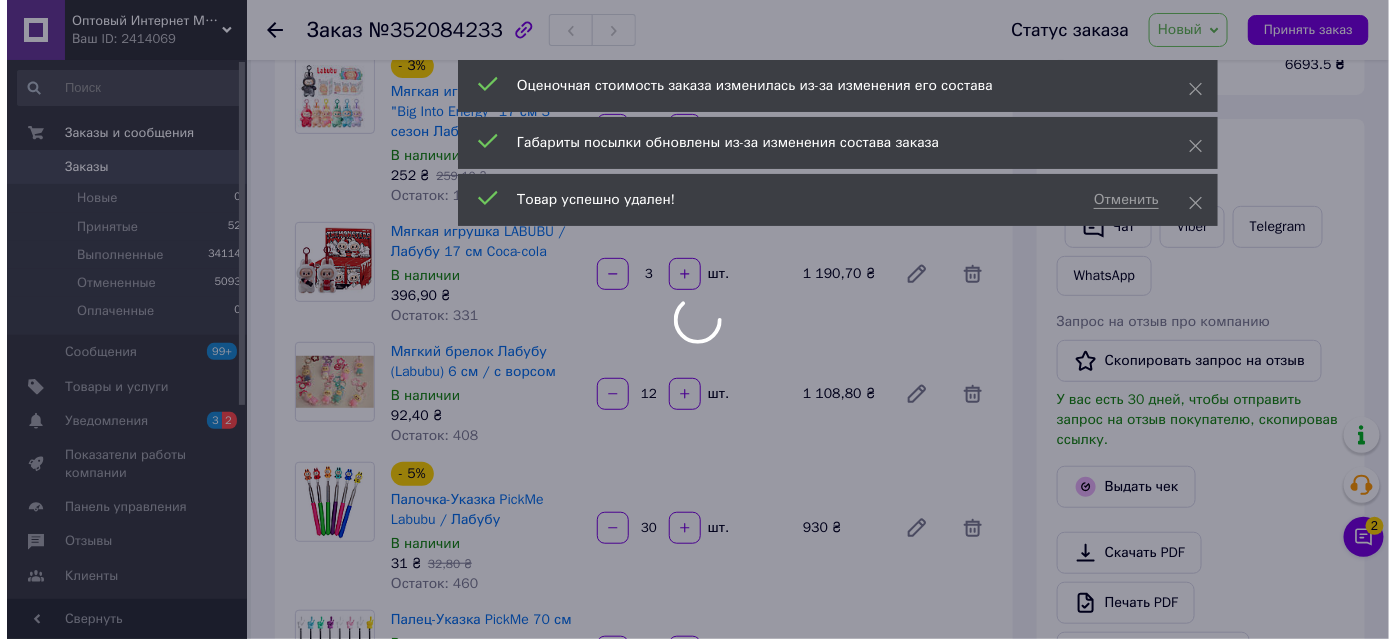 scroll, scrollTop: 0, scrollLeft: 0, axis: both 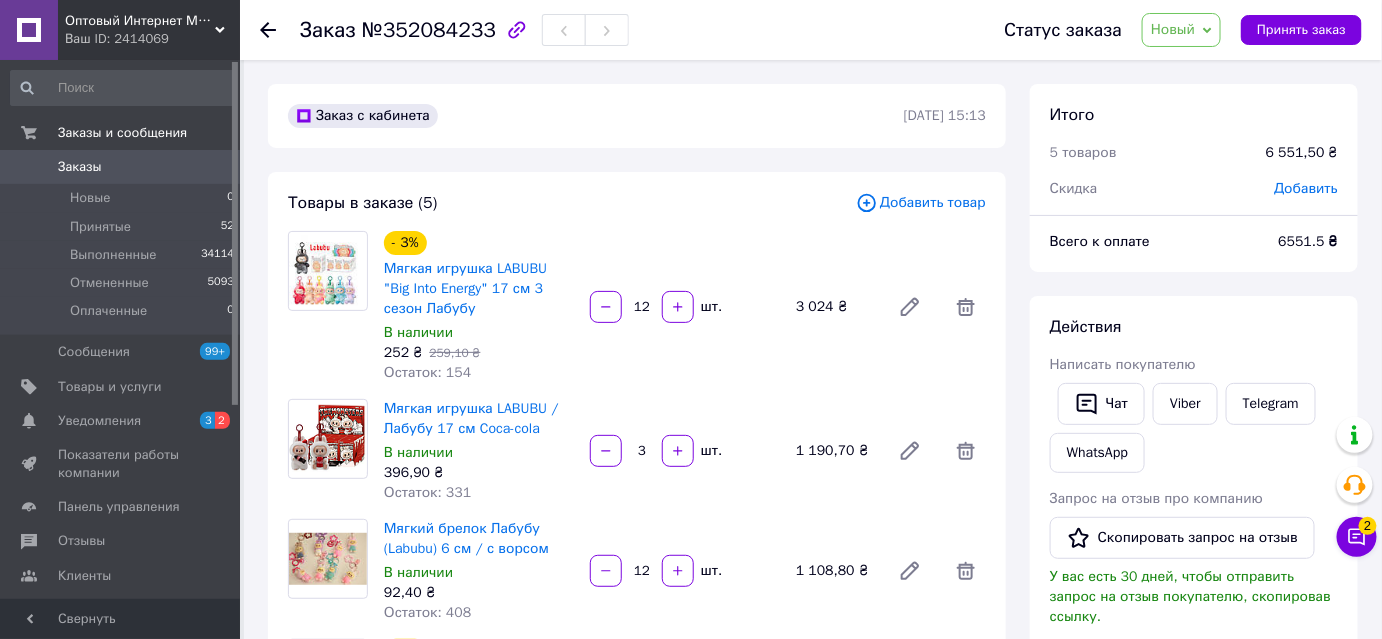 click on "Новый" at bounding box center (1181, 30) 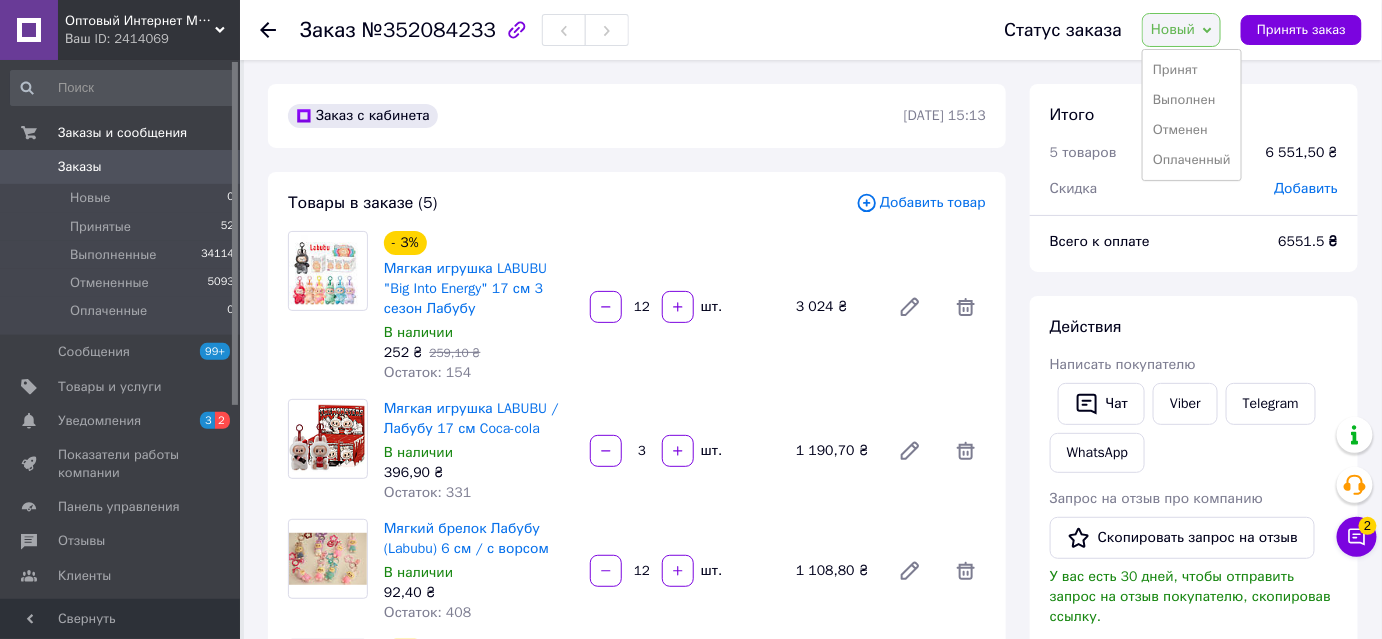 click on "Принят Выполнен Отменен Оплаченный" at bounding box center (1192, 115) 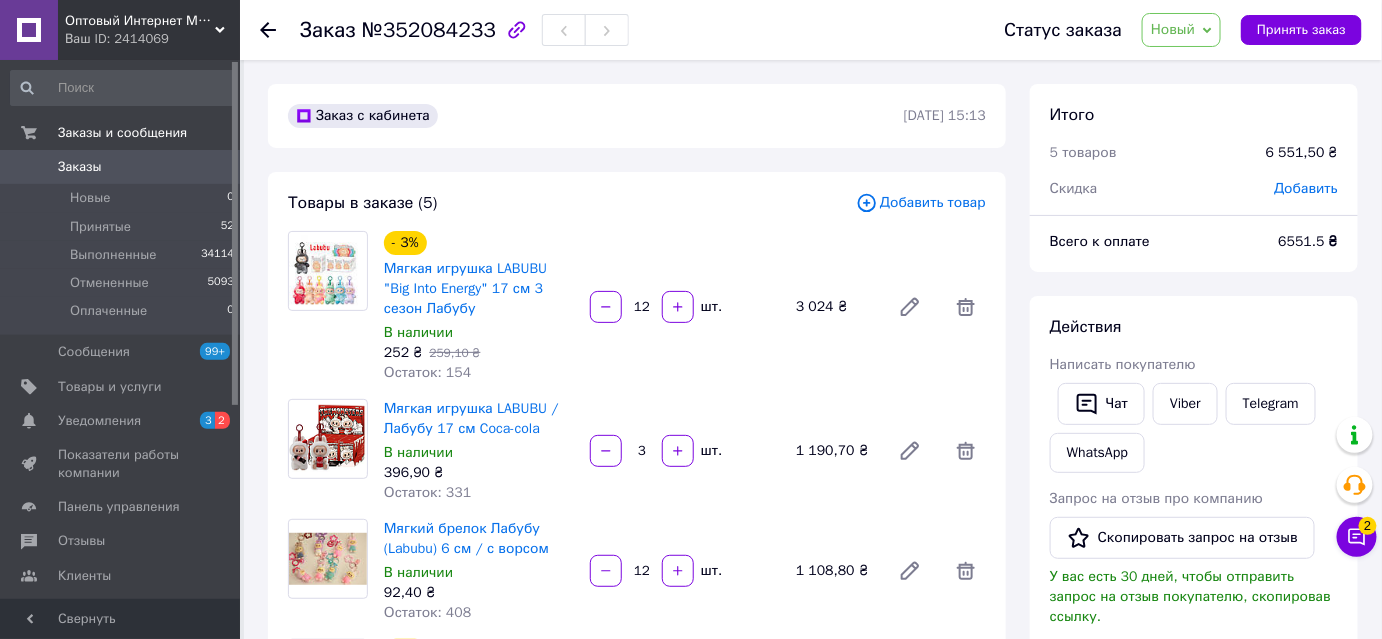 click on "Новый" at bounding box center [1173, 29] 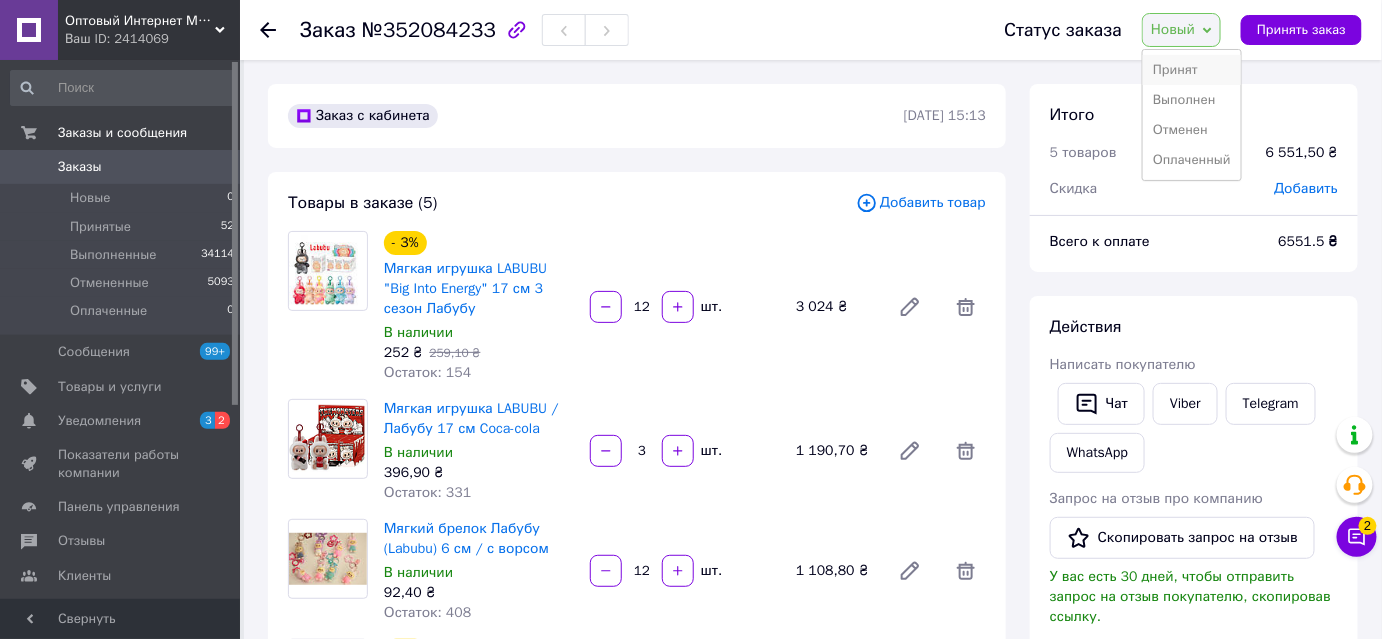 click on "Принят" at bounding box center (1192, 70) 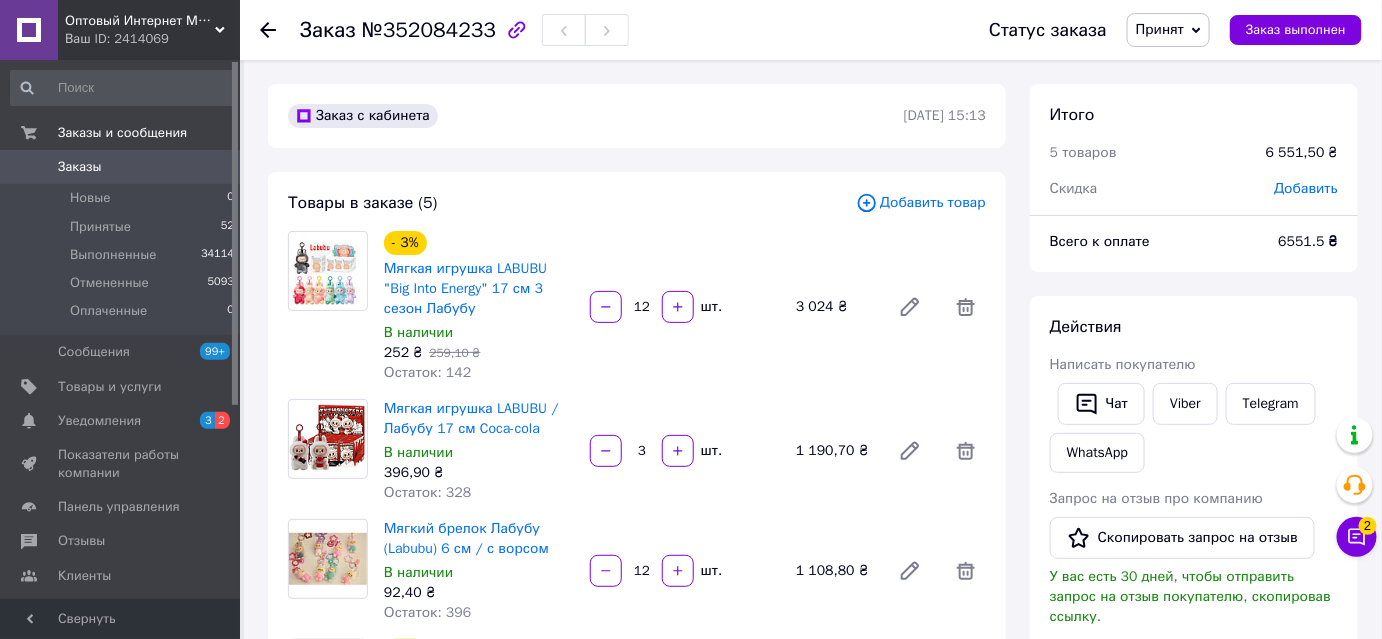 click on "- 3% Мягкая игрушка LABUBU "Big Into Energy" 17 см 3 сезон  Лабубу В наличии 252 ₴   259,10 ₴ Остаток: 142 12   шт. 3 024 ₴" at bounding box center (685, 307) 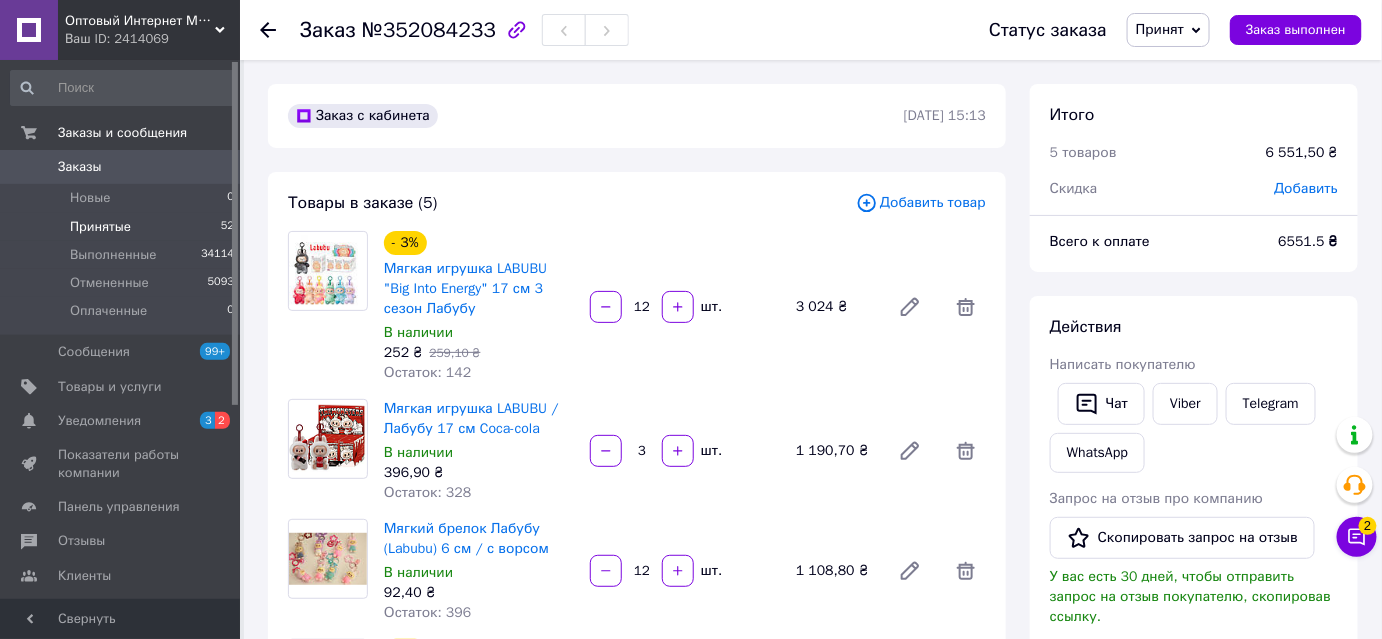 click on "Принятые 52" at bounding box center (123, 227) 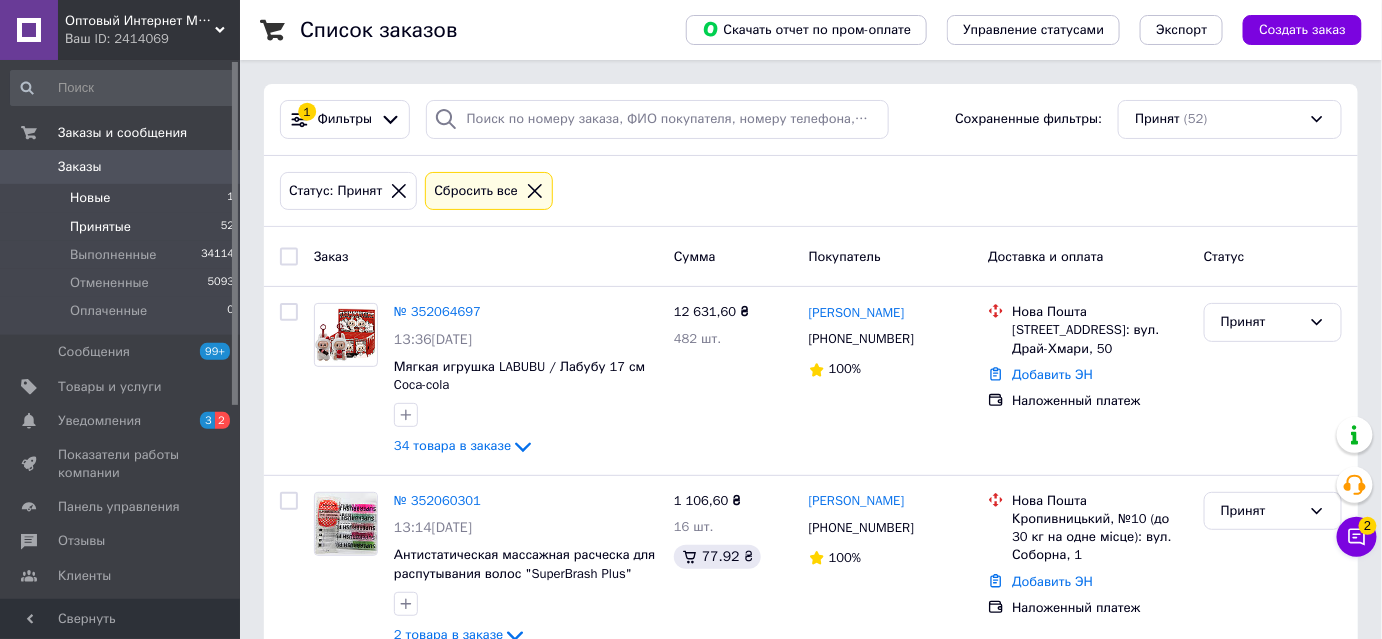 click on "Новые 1" at bounding box center (123, 198) 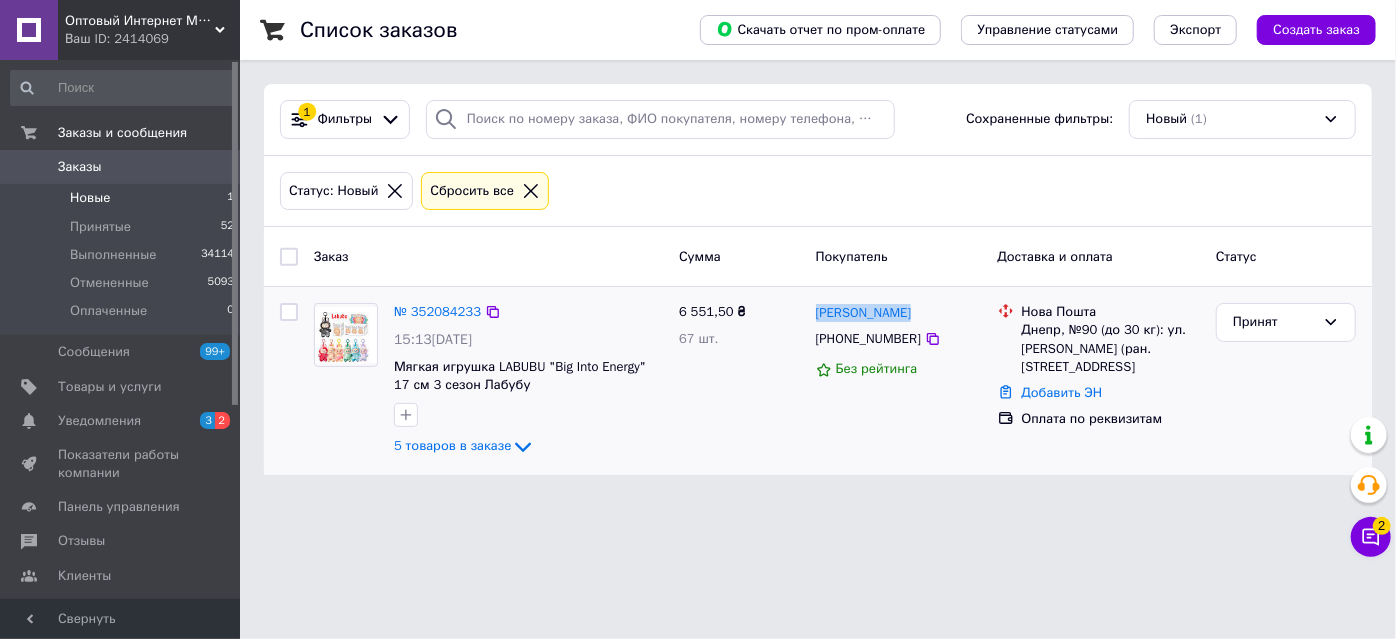 drag, startPoint x: 913, startPoint y: 309, endPoint x: 810, endPoint y: 311, distance: 103.01942 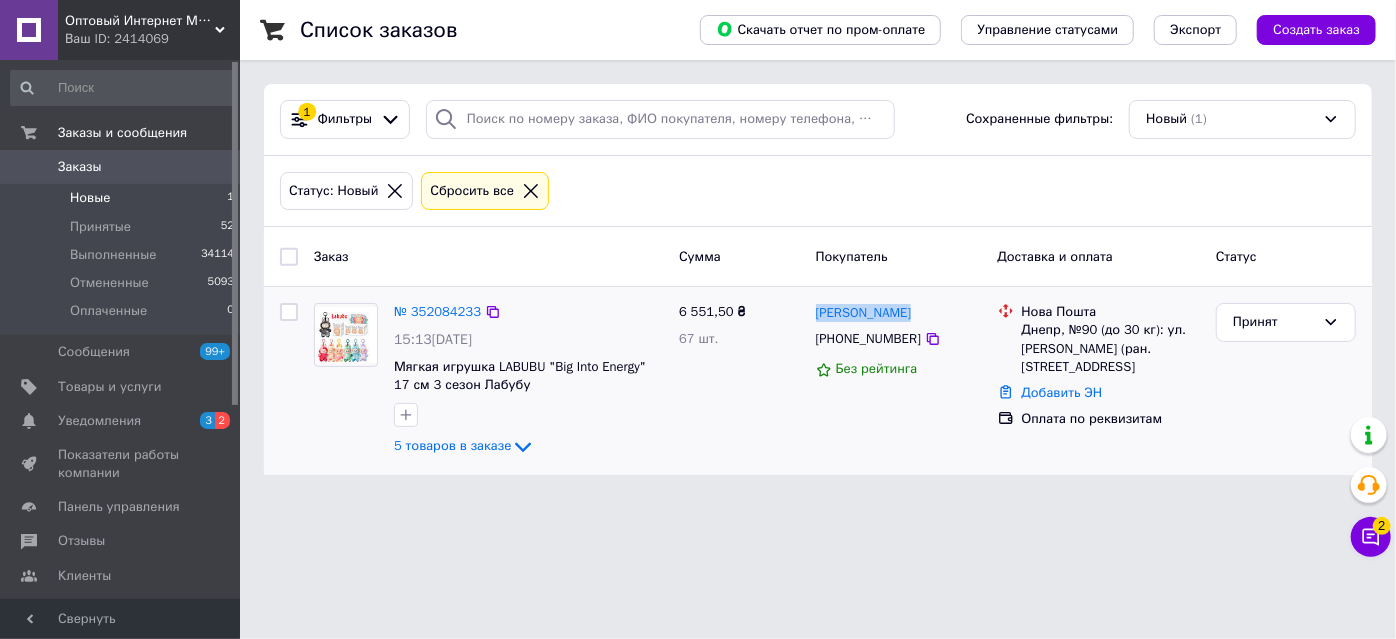 click on "[PERSON_NAME] [PHONE_NUMBER] Без рейтинга" at bounding box center (899, 381) 